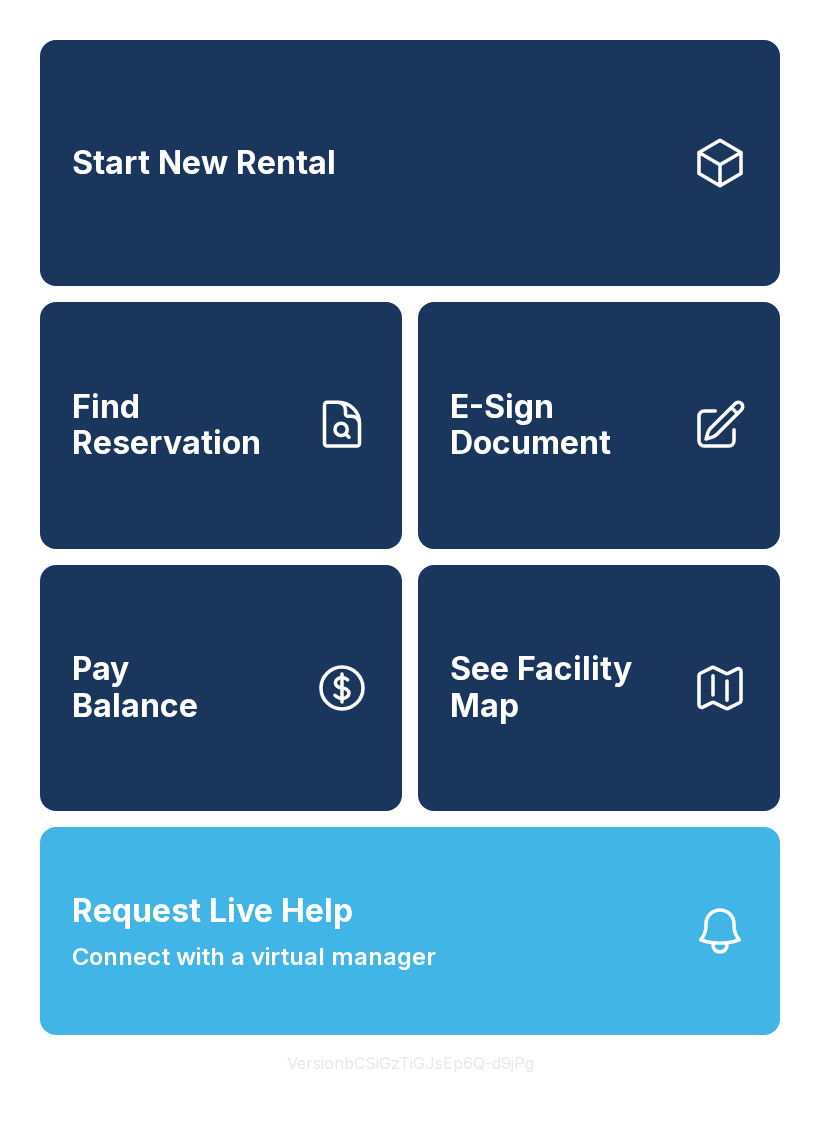scroll, scrollTop: 0, scrollLeft: 0, axis: both 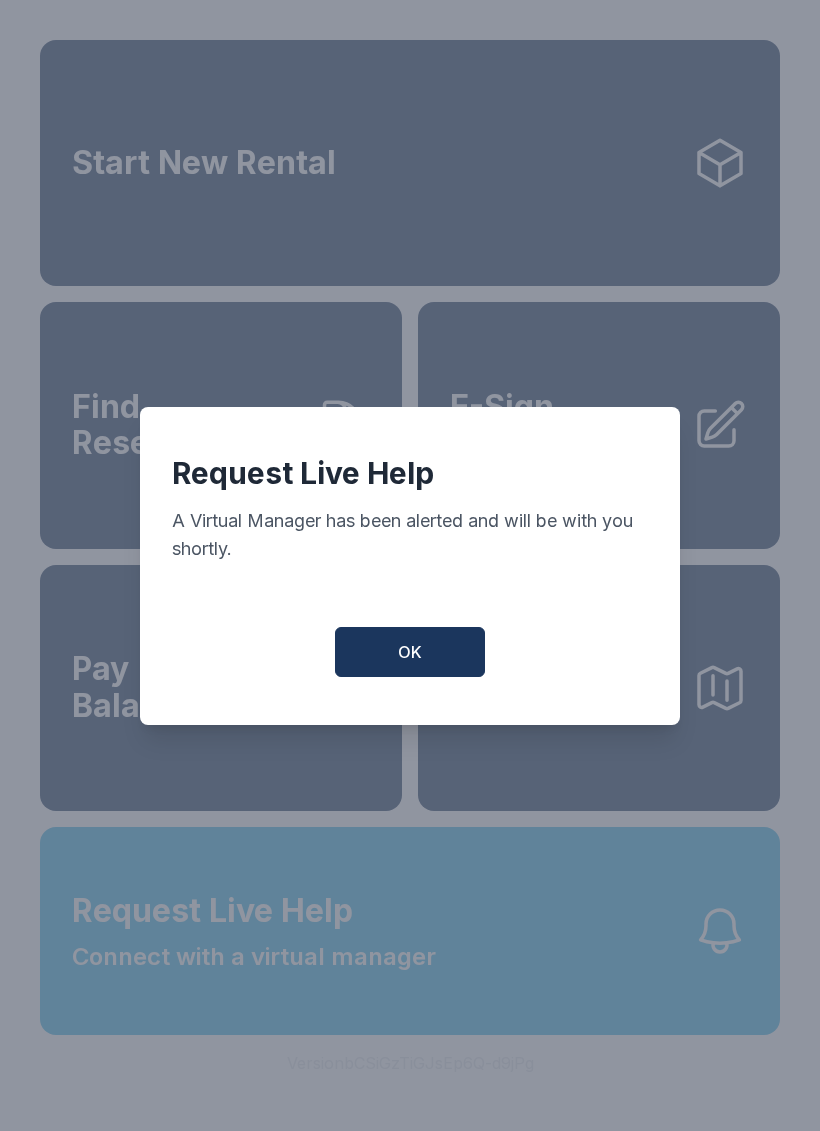 click on "OK" at bounding box center (410, 652) 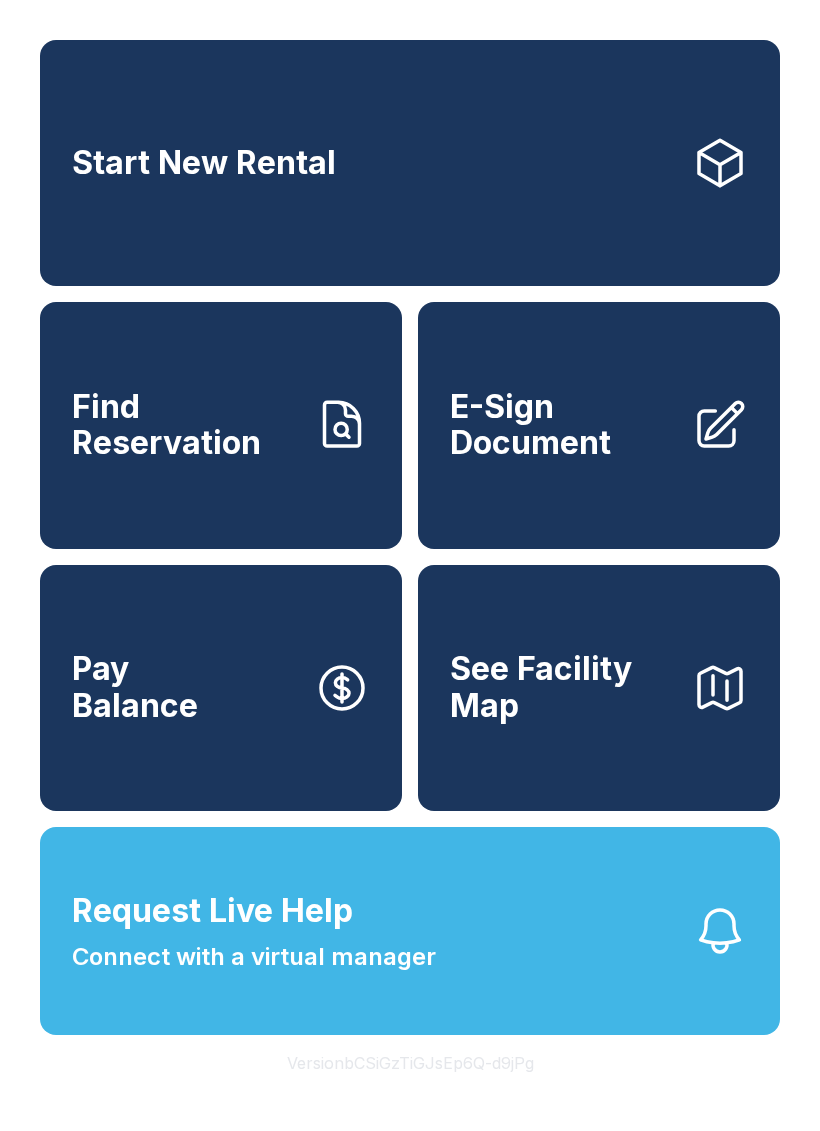 click on "Start New Rental" at bounding box center [410, 163] 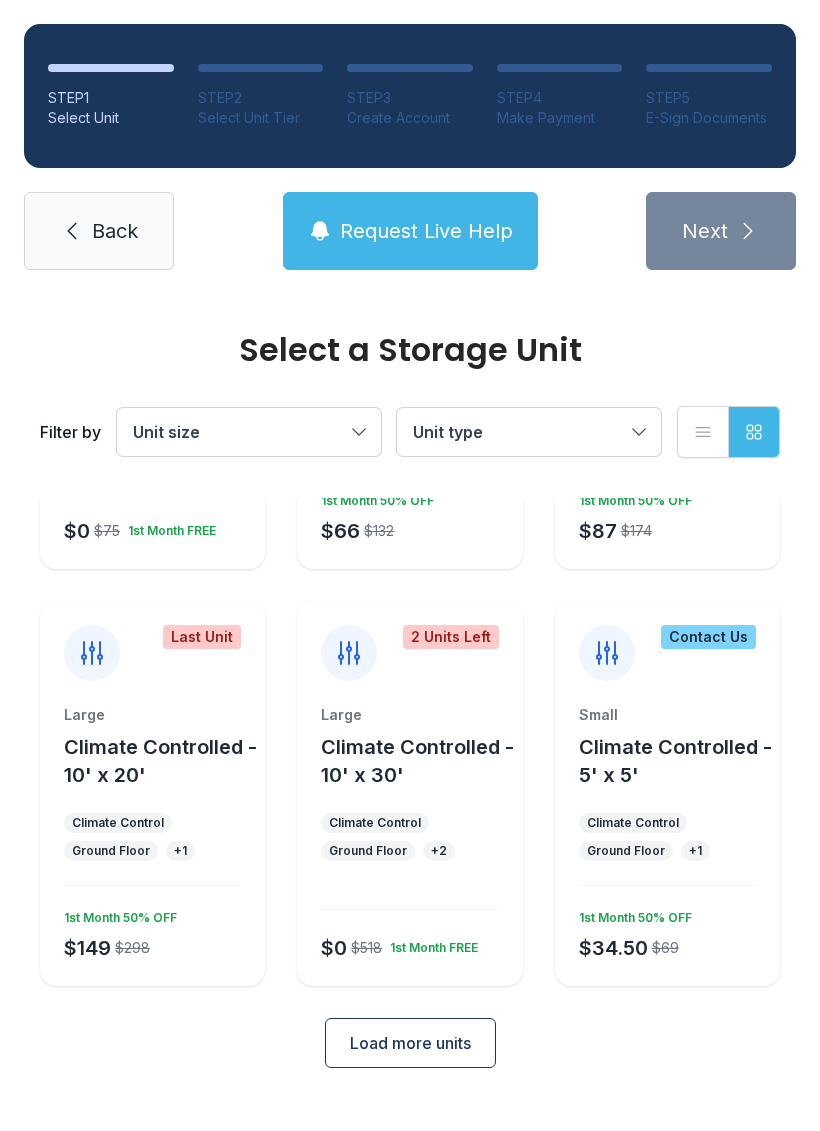 scroll, scrollTop: 286, scrollLeft: 0, axis: vertical 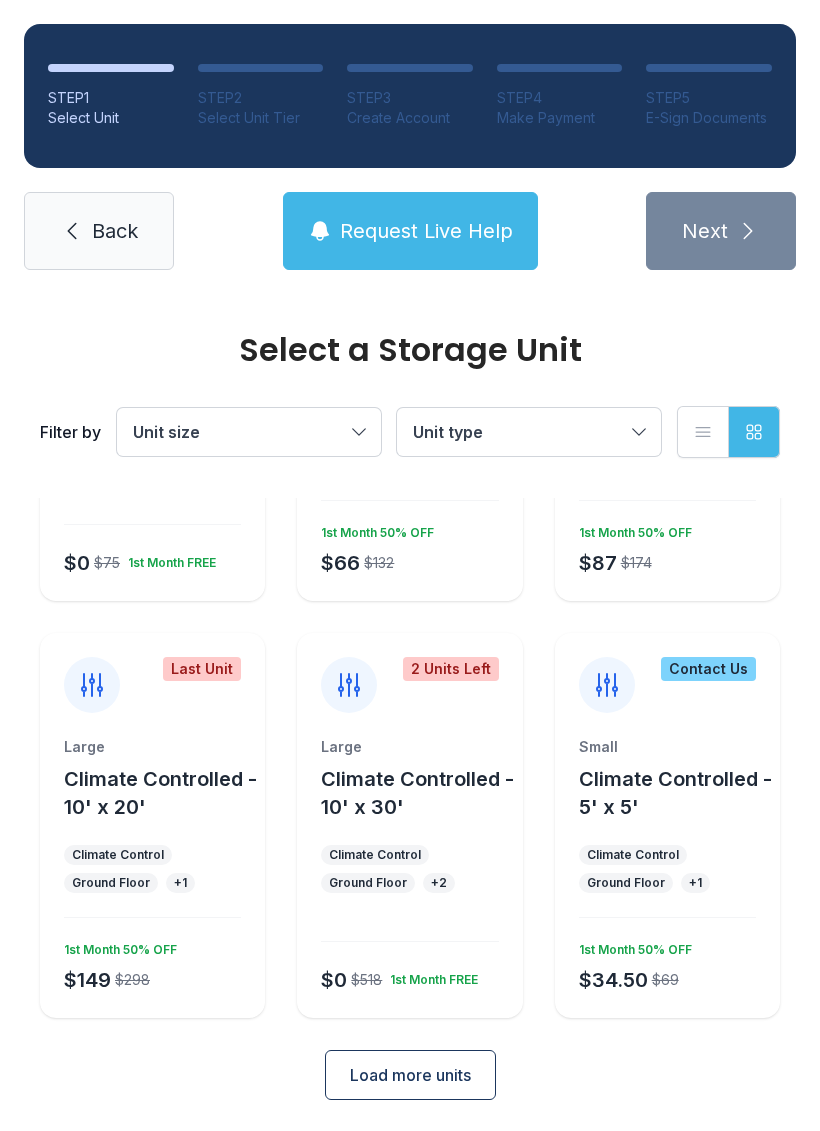 click on "Climate Control Ground Floor + 1" at bounding box center (152, 452) 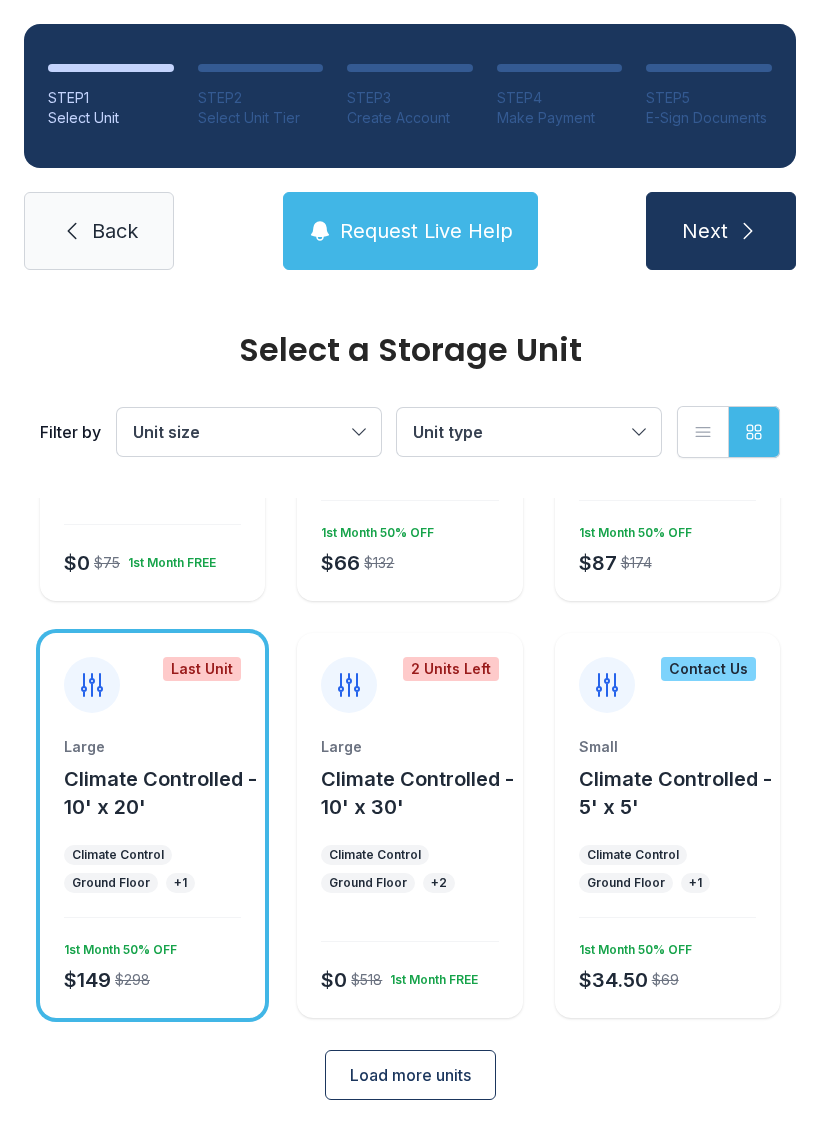 click on "Next" at bounding box center (721, 231) 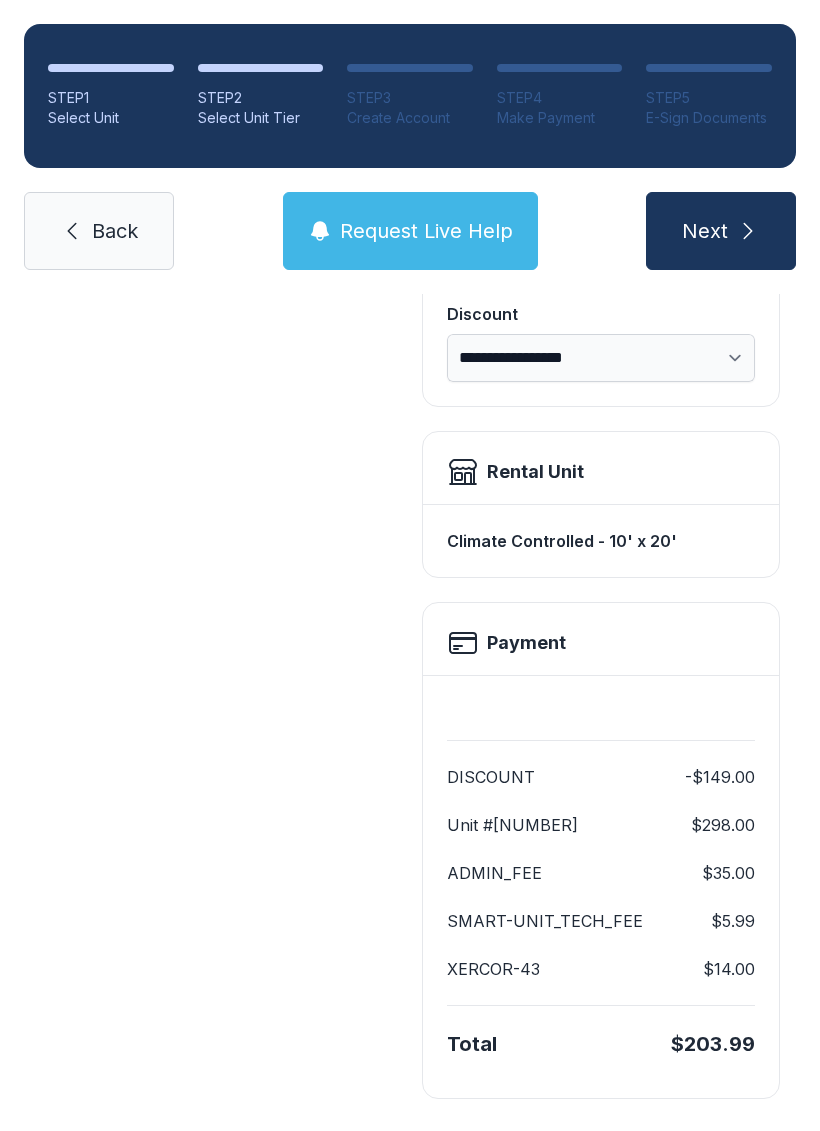 scroll, scrollTop: 409, scrollLeft: 0, axis: vertical 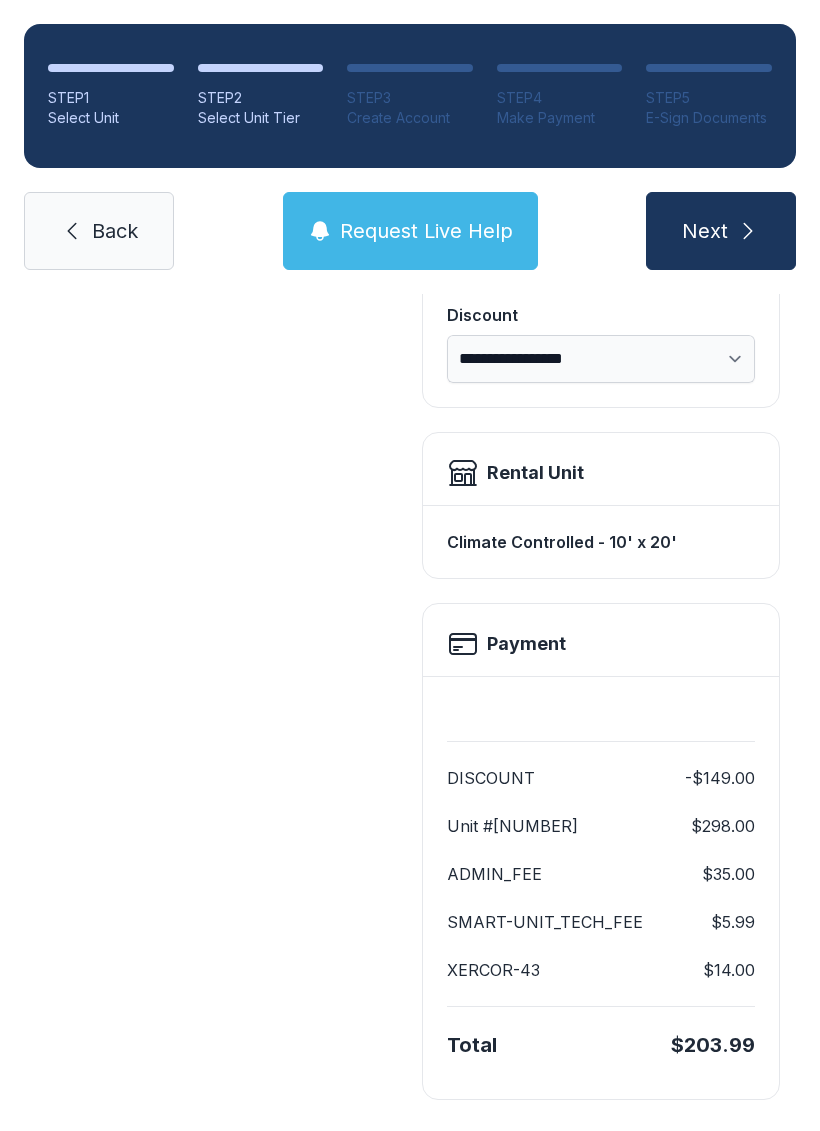 click on "Next" at bounding box center [705, 231] 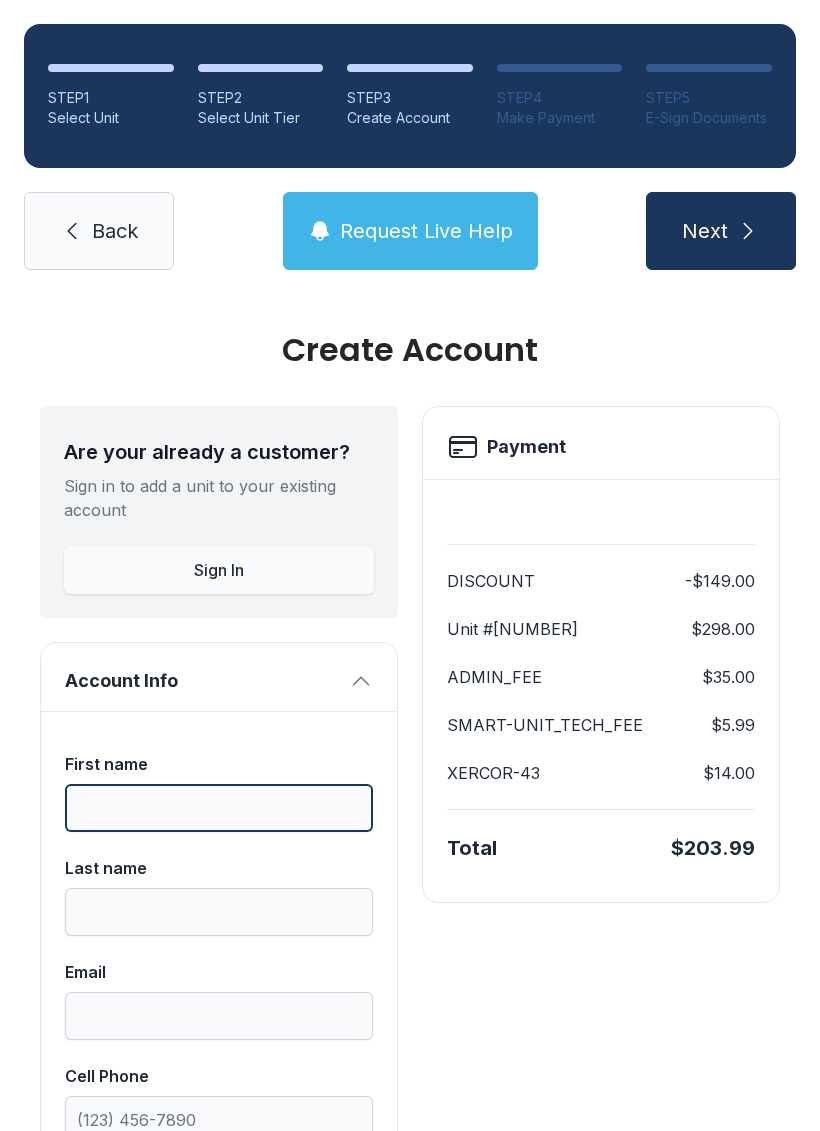 click on "First name" at bounding box center (219, 808) 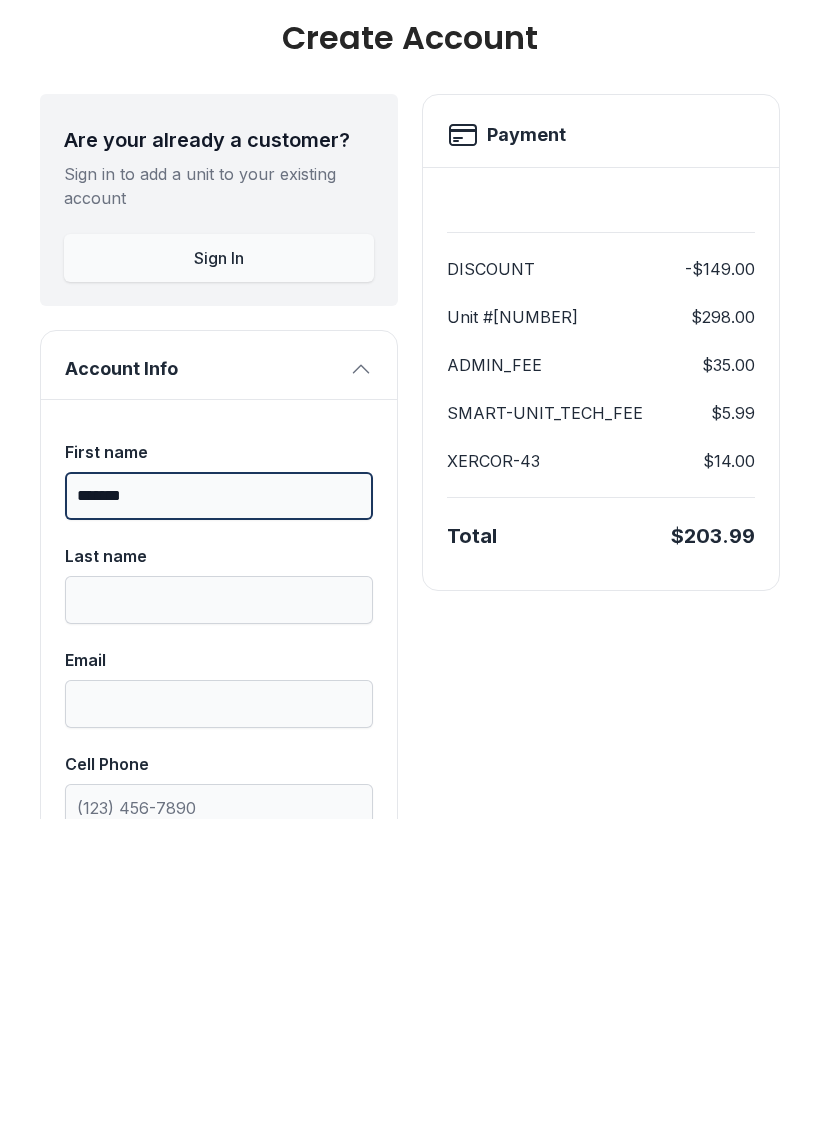 scroll, scrollTop: 0, scrollLeft: 0, axis: both 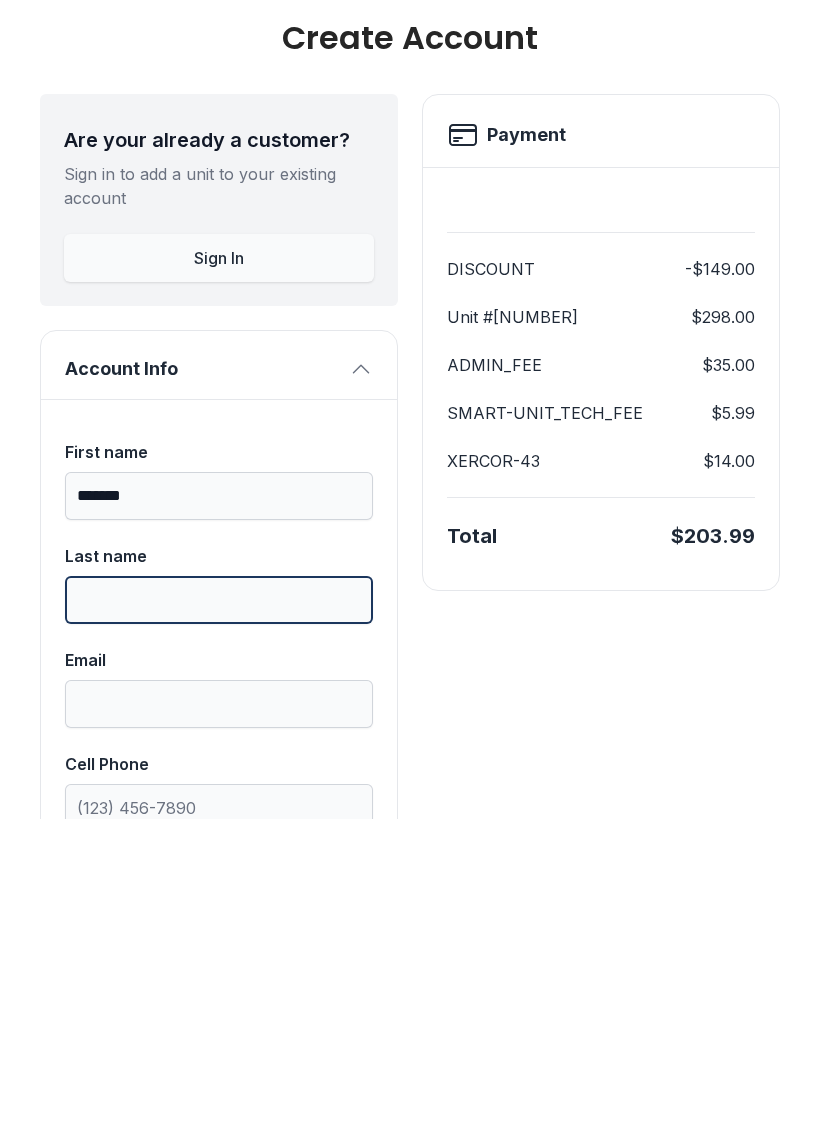 click on "Last name" at bounding box center [219, 912] 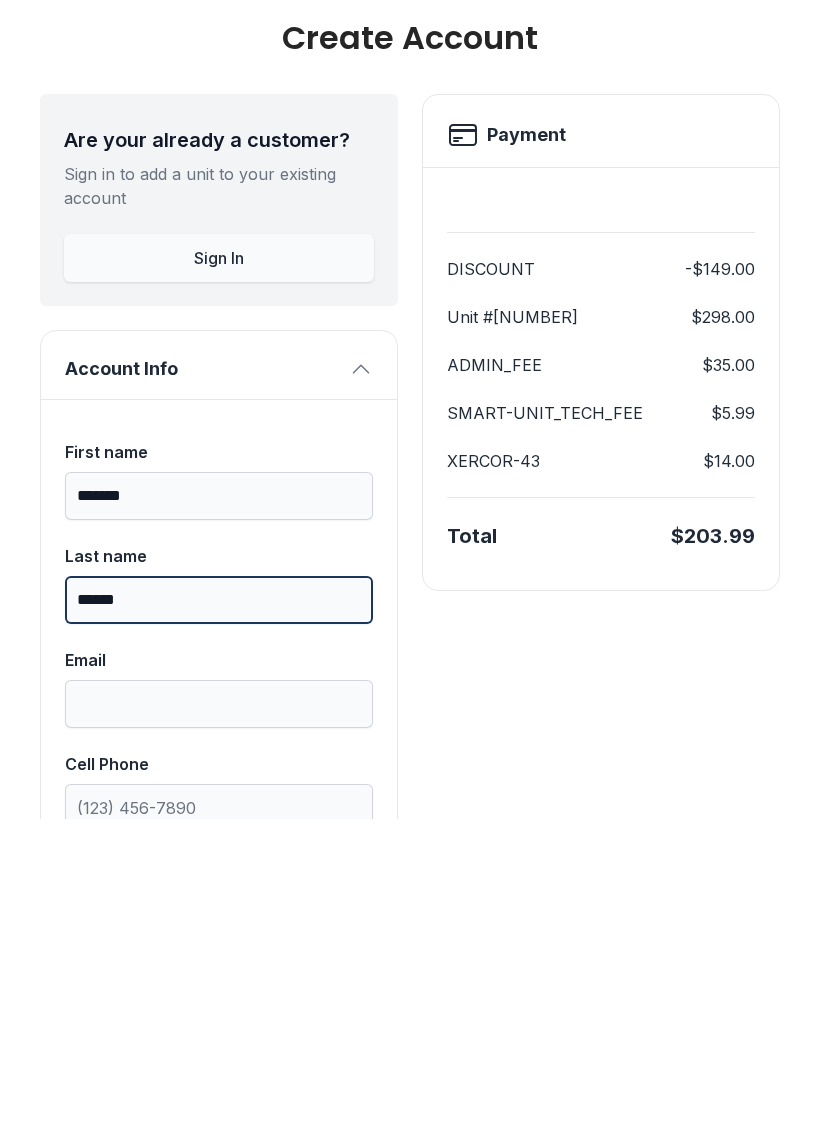 type on "******" 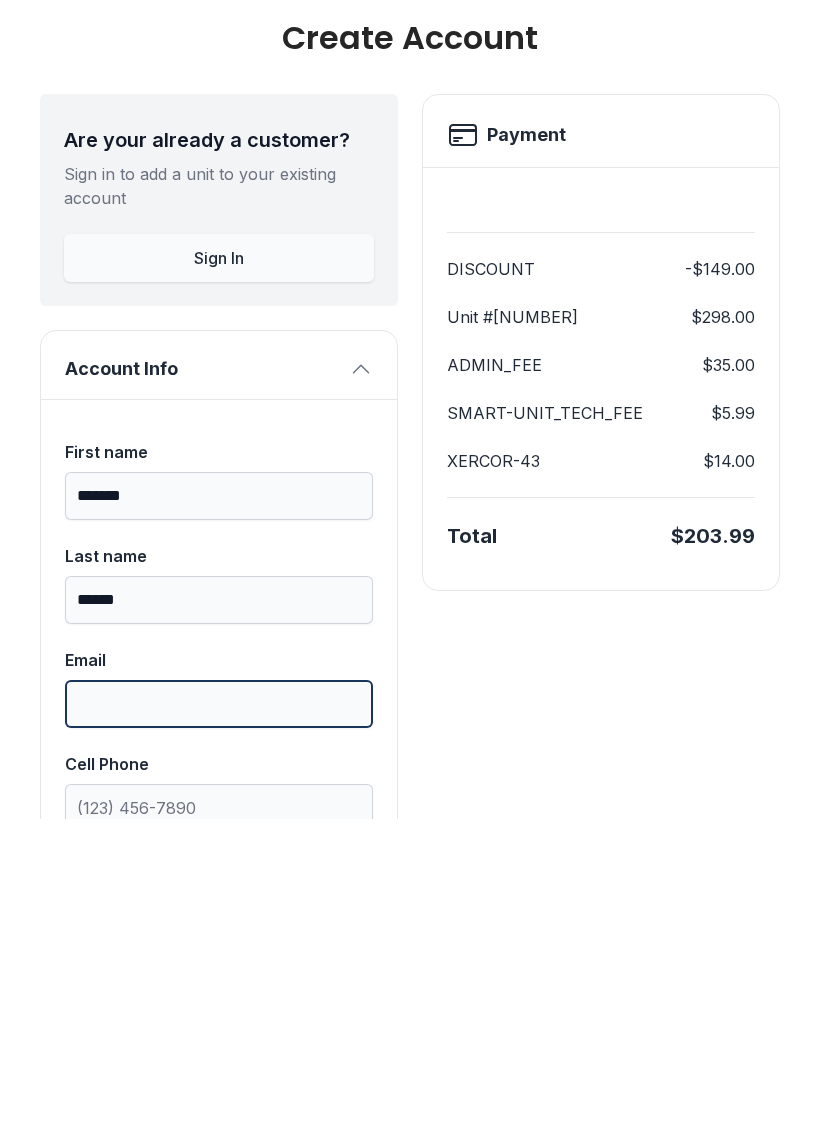 click on "Email" at bounding box center (219, 1016) 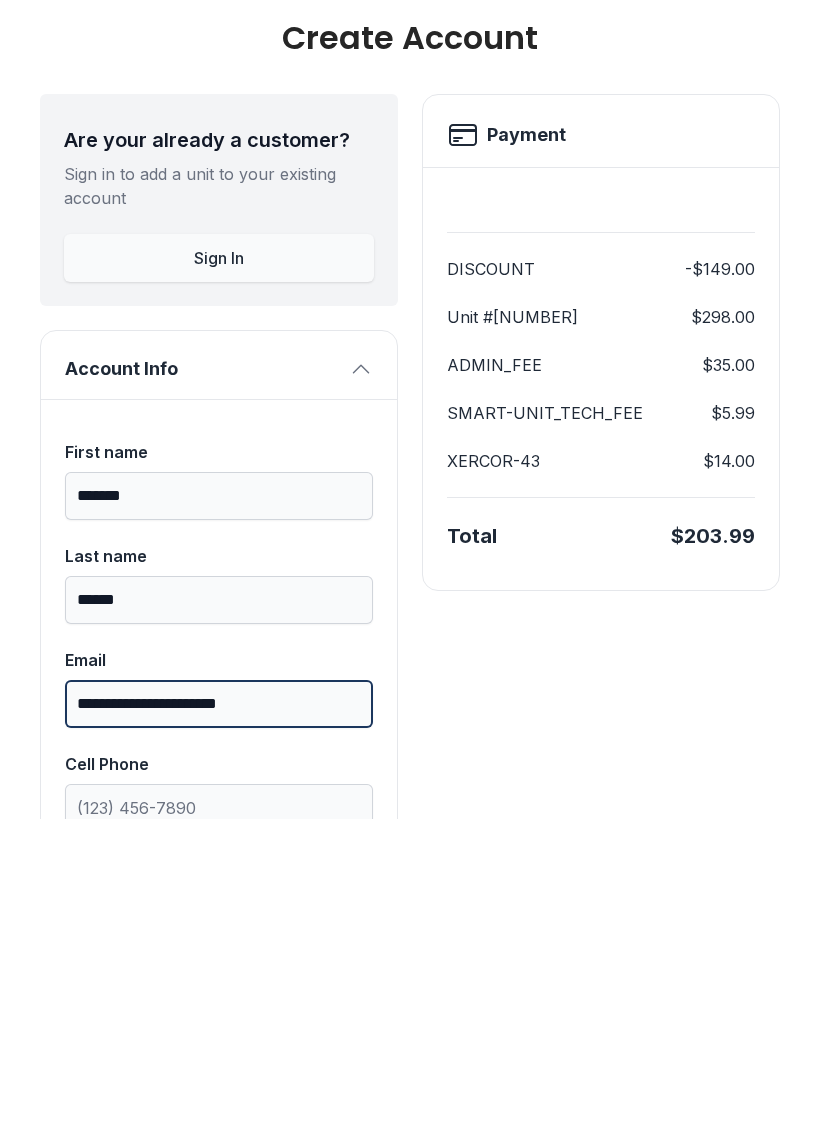 type on "**********" 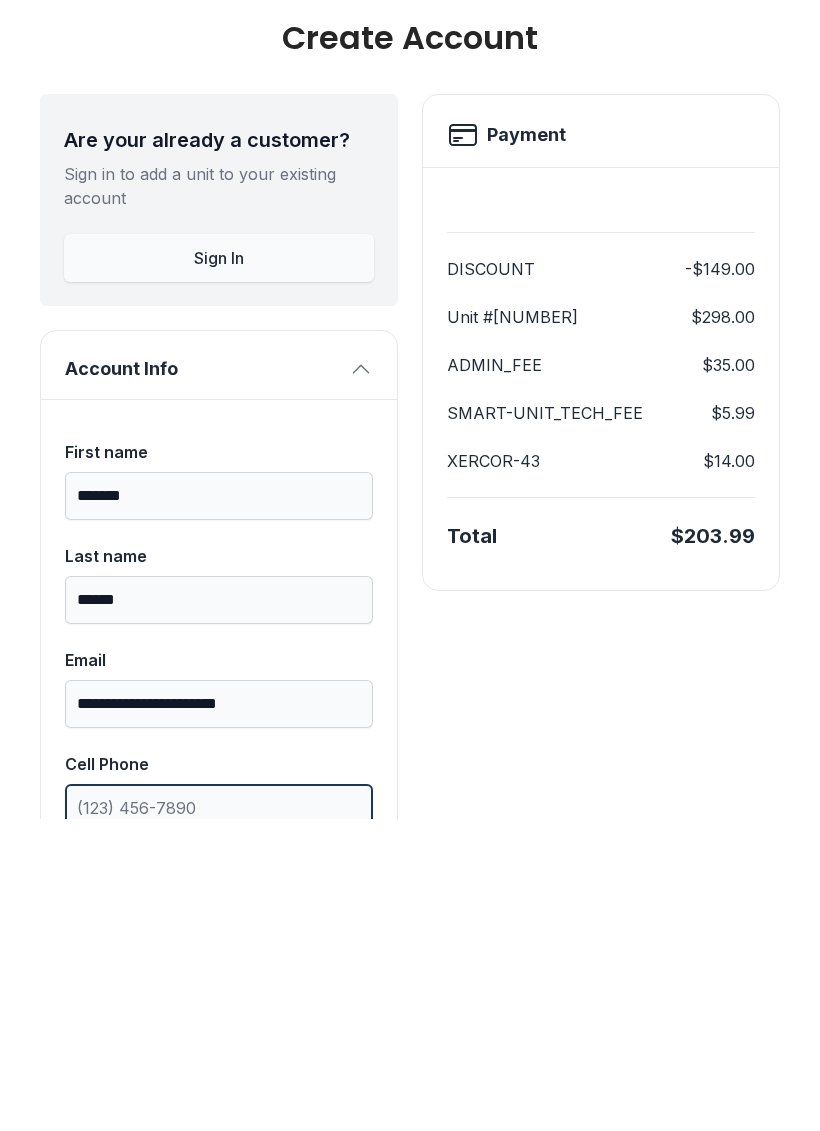 click on "Cell Phone" at bounding box center (219, 1120) 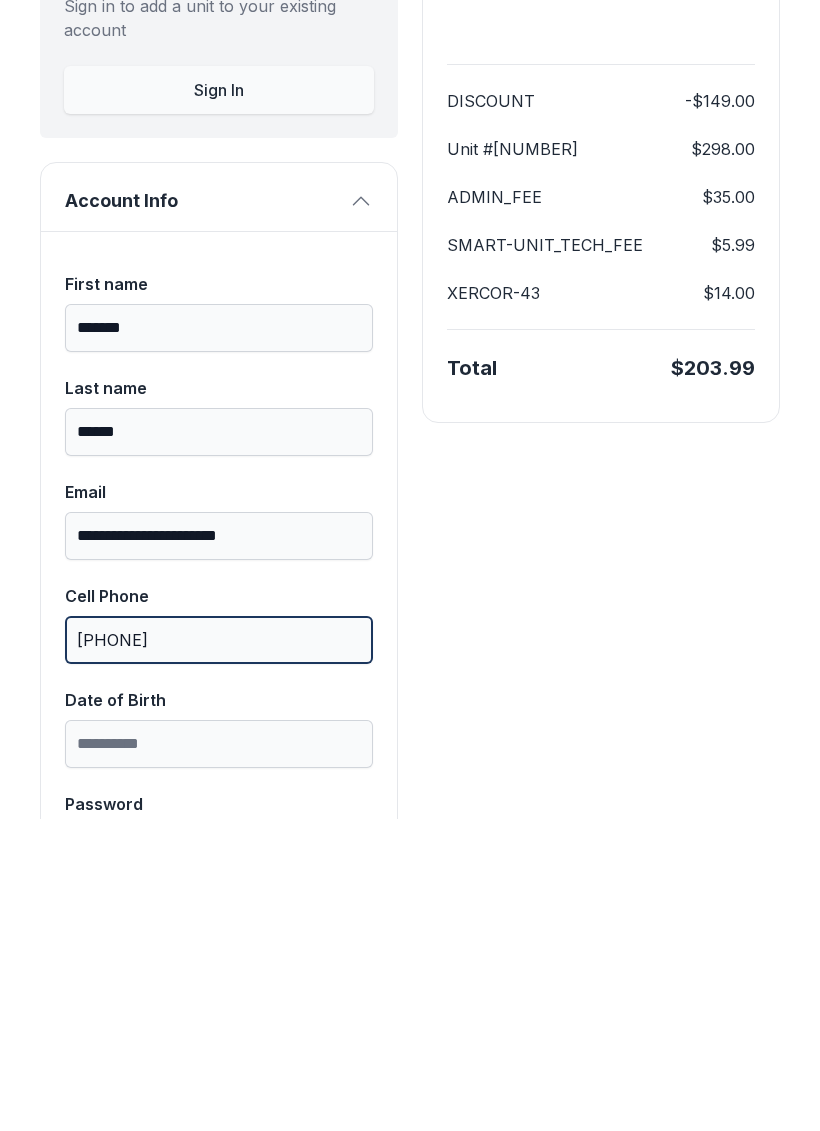 scroll, scrollTop: 176, scrollLeft: 0, axis: vertical 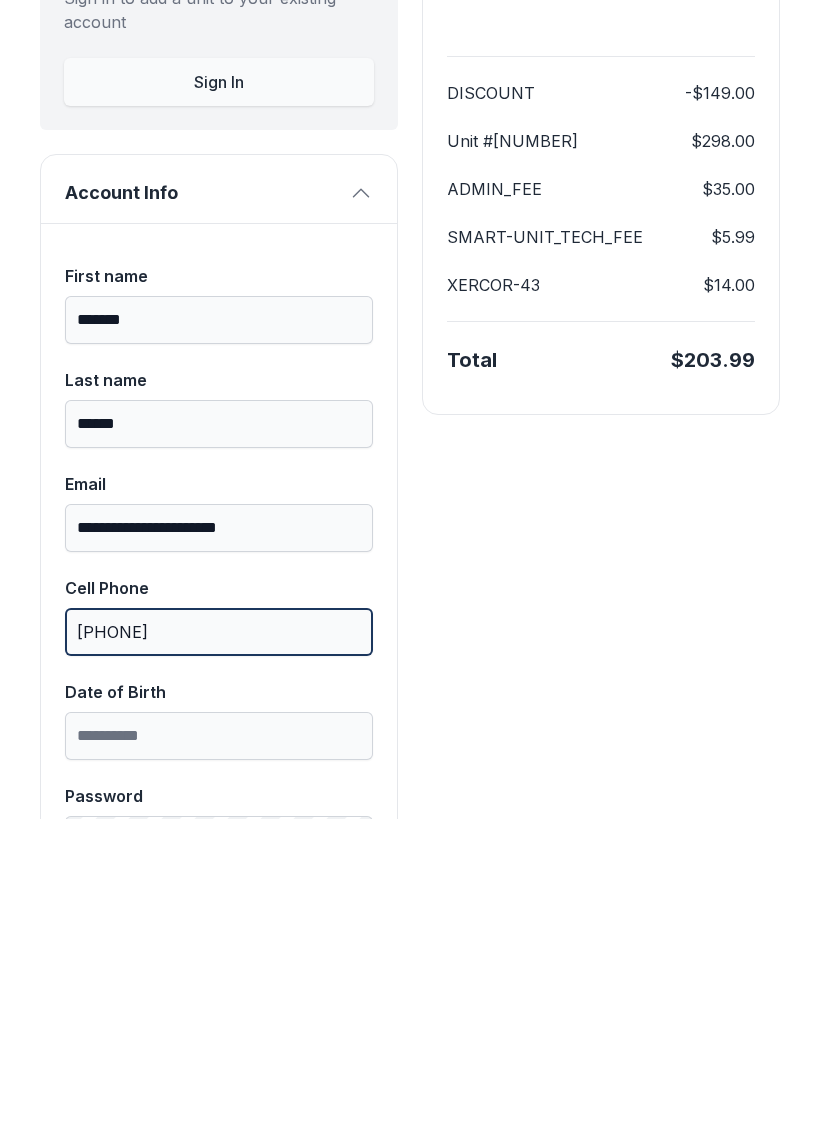 type on "[PHONE]" 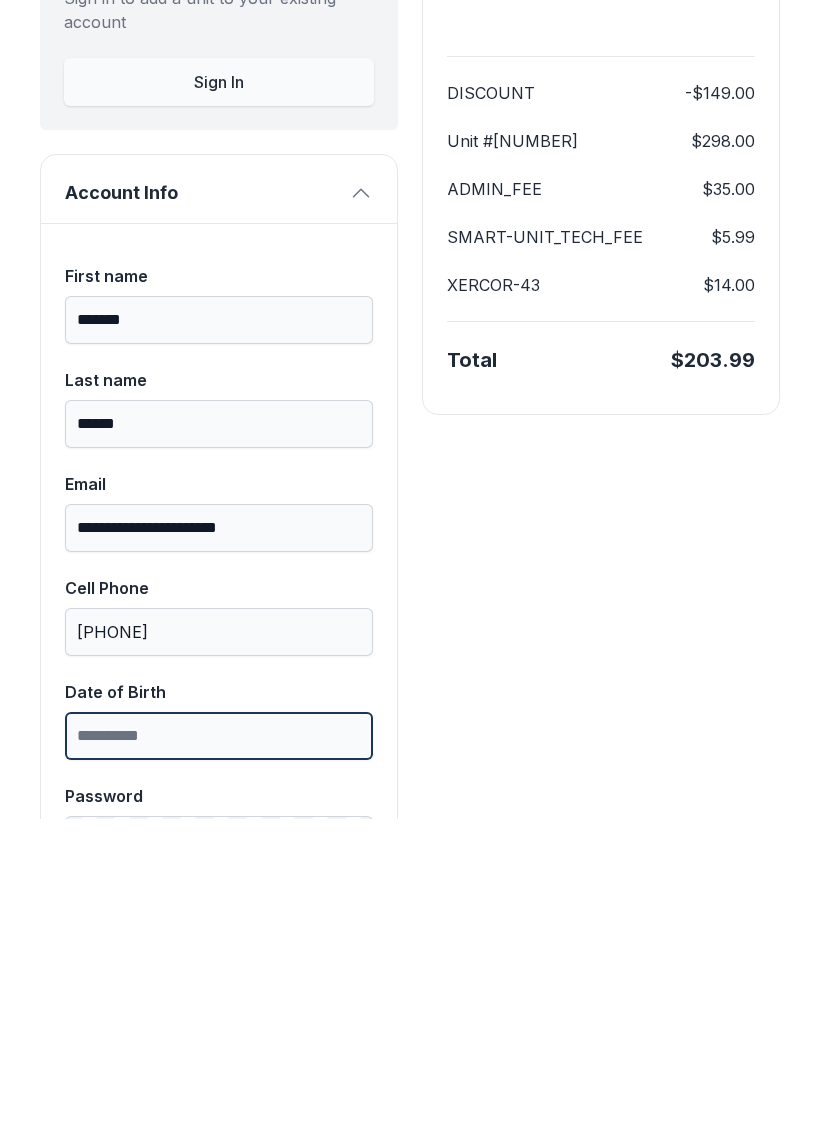 click on "Date of Birth" at bounding box center (219, 1048) 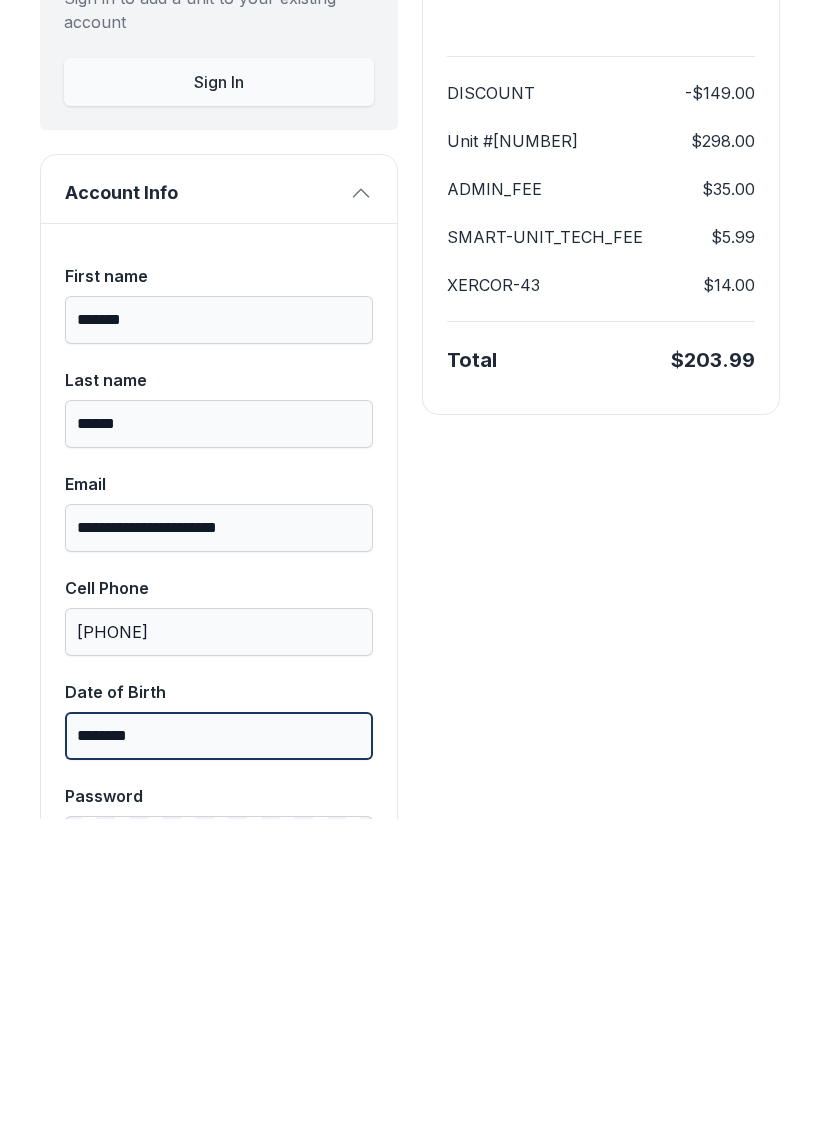 click on "Next" at bounding box center (721, 231) 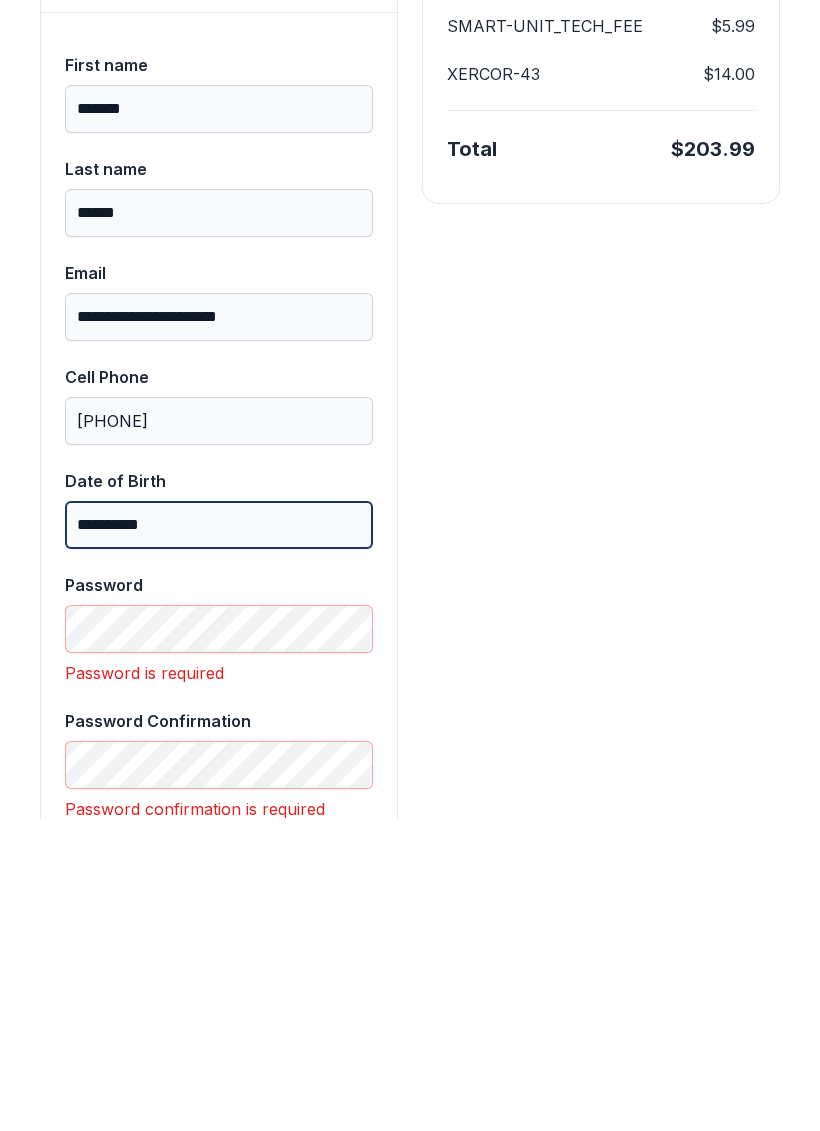 scroll, scrollTop: 392, scrollLeft: 0, axis: vertical 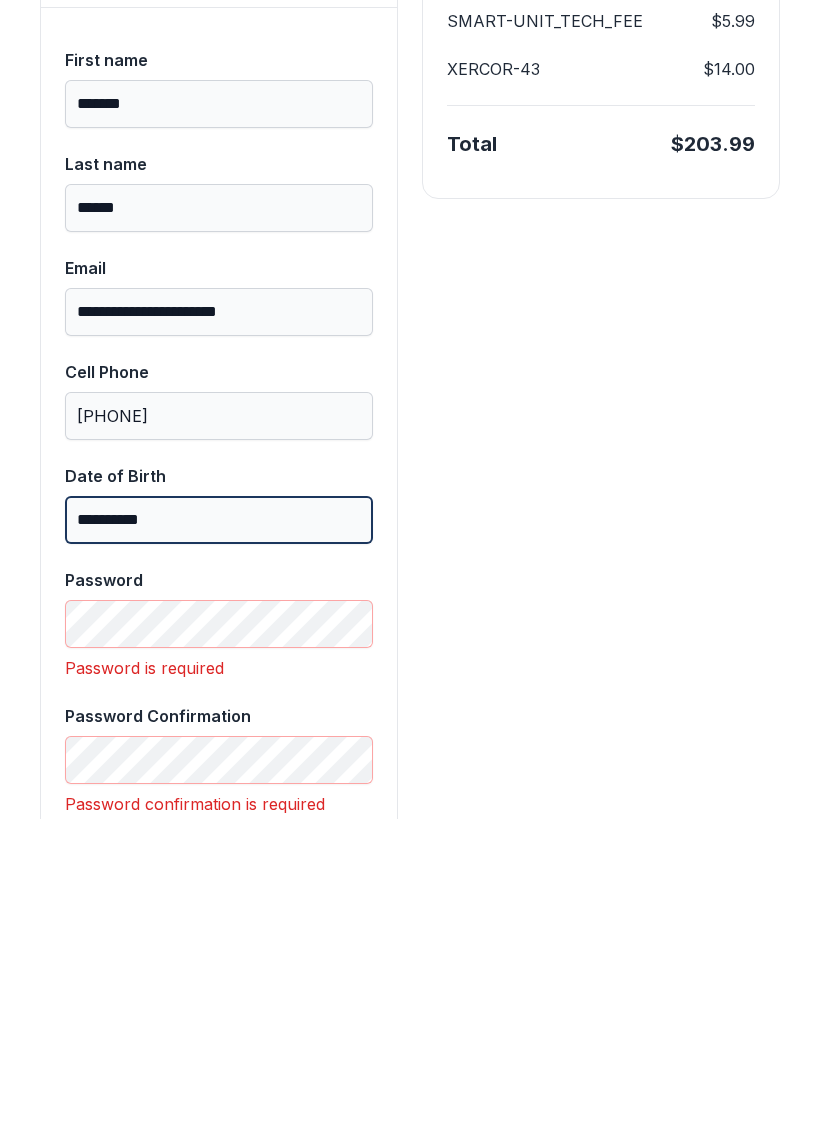 type on "**********" 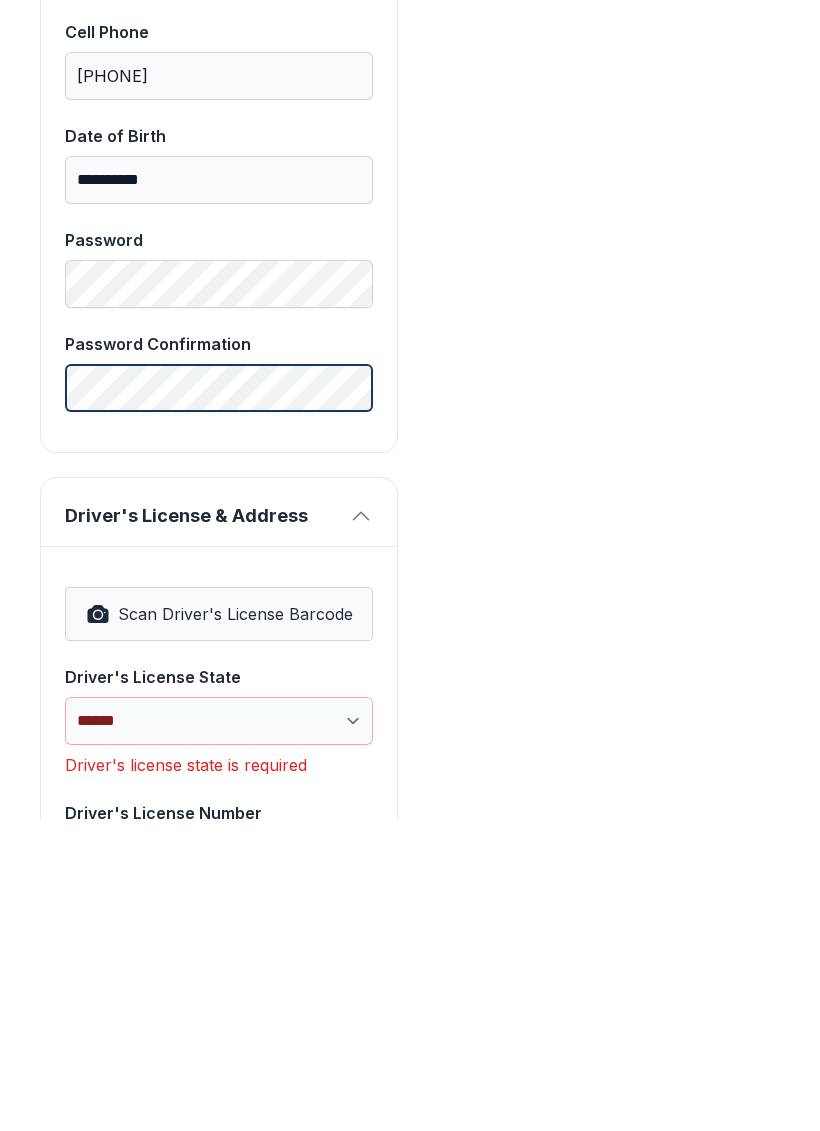 scroll, scrollTop: 735, scrollLeft: 0, axis: vertical 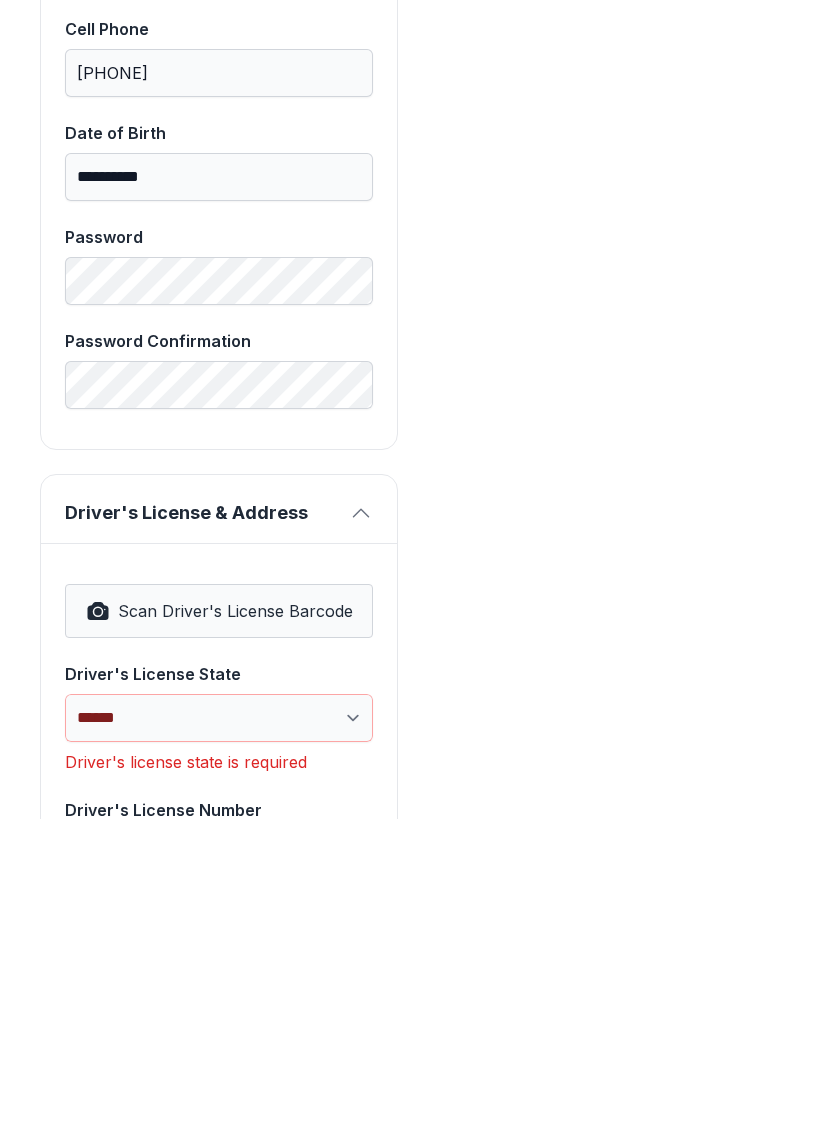 click on "Scan Driver's License Barcode" at bounding box center (235, 923) 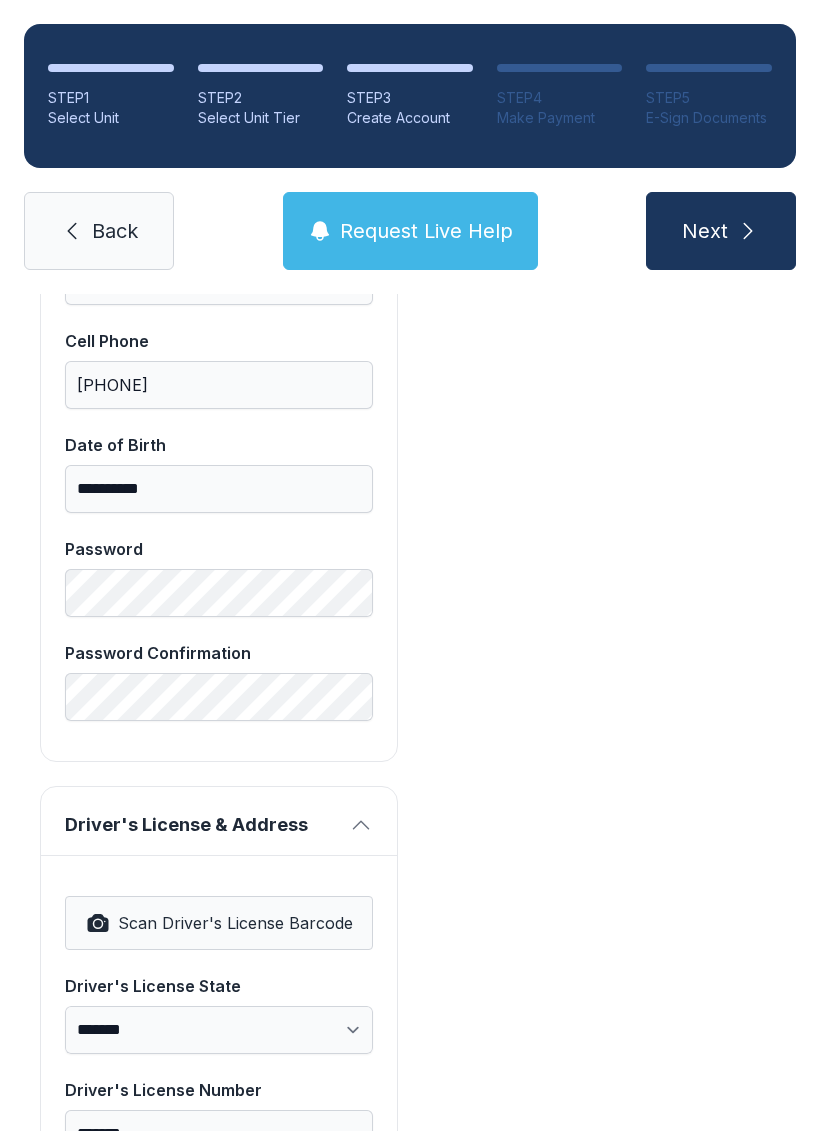 click on "Scan Driver's License Barcode" at bounding box center [235, 923] 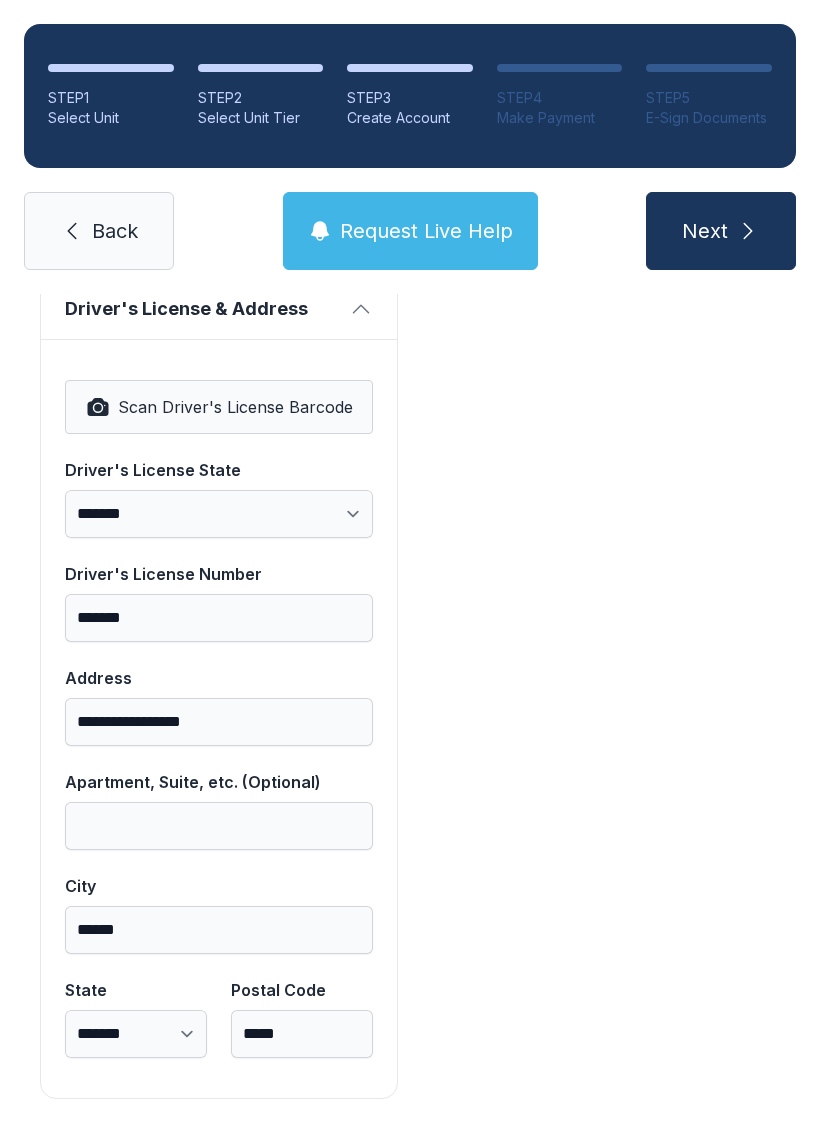 scroll, scrollTop: 1250, scrollLeft: 0, axis: vertical 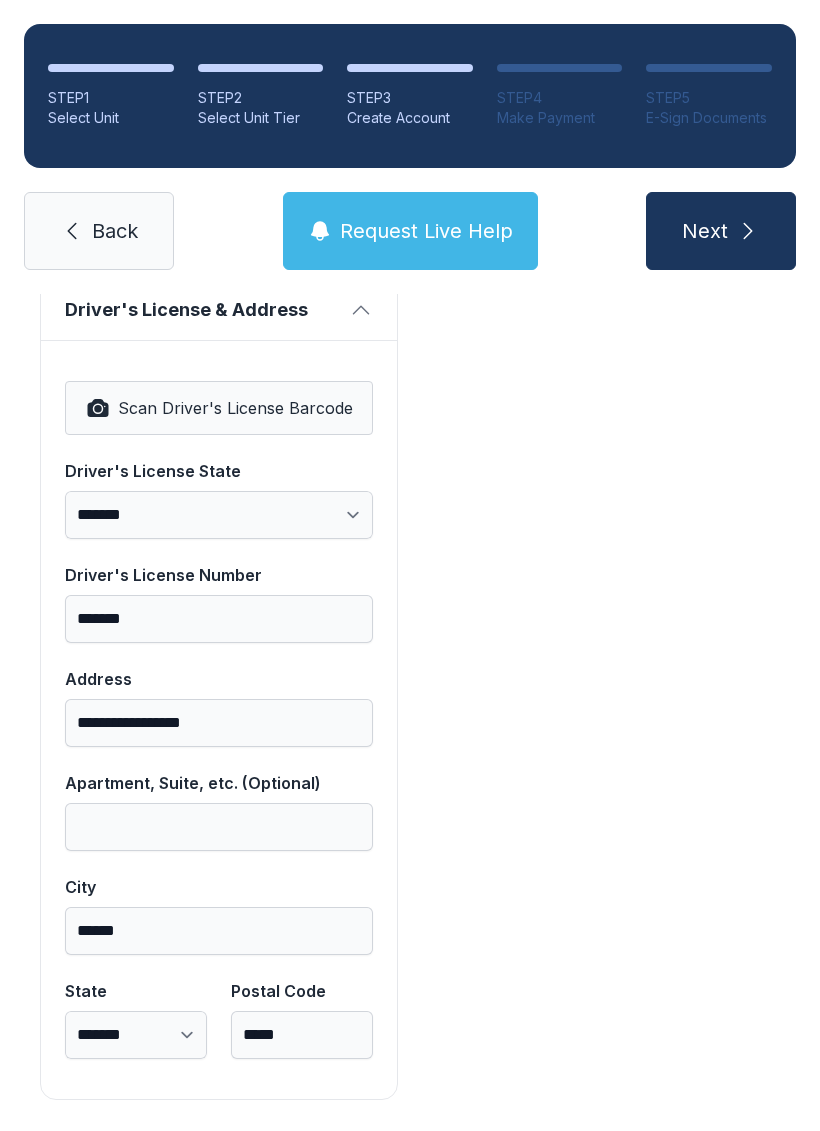 click on "Next" at bounding box center (721, 231) 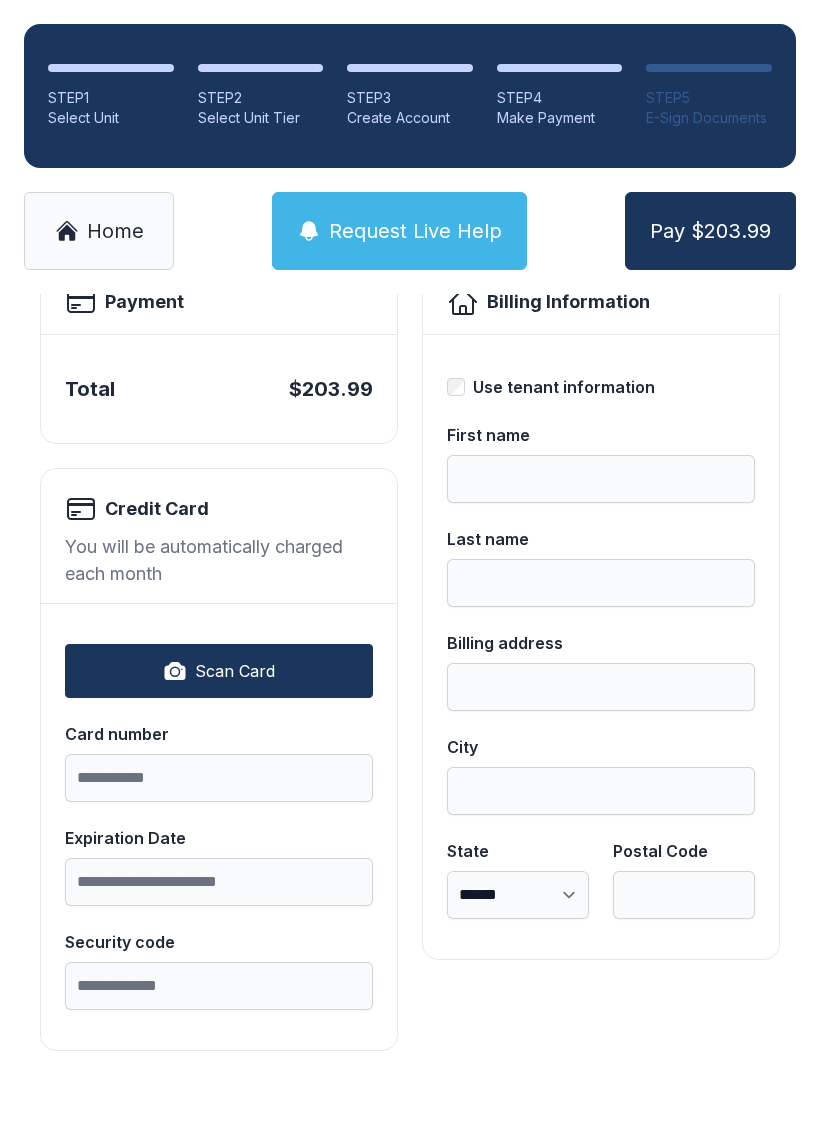scroll, scrollTop: 0, scrollLeft: 0, axis: both 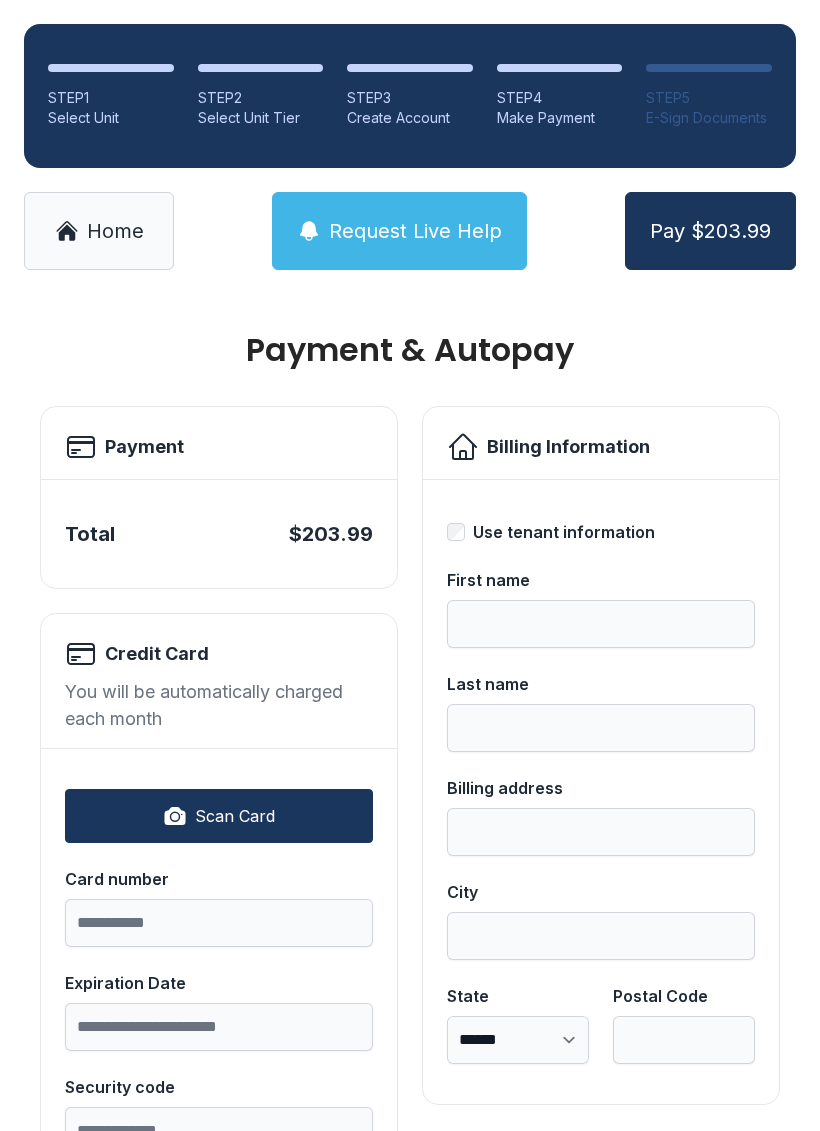 click on "Scan Card" at bounding box center [219, 816] 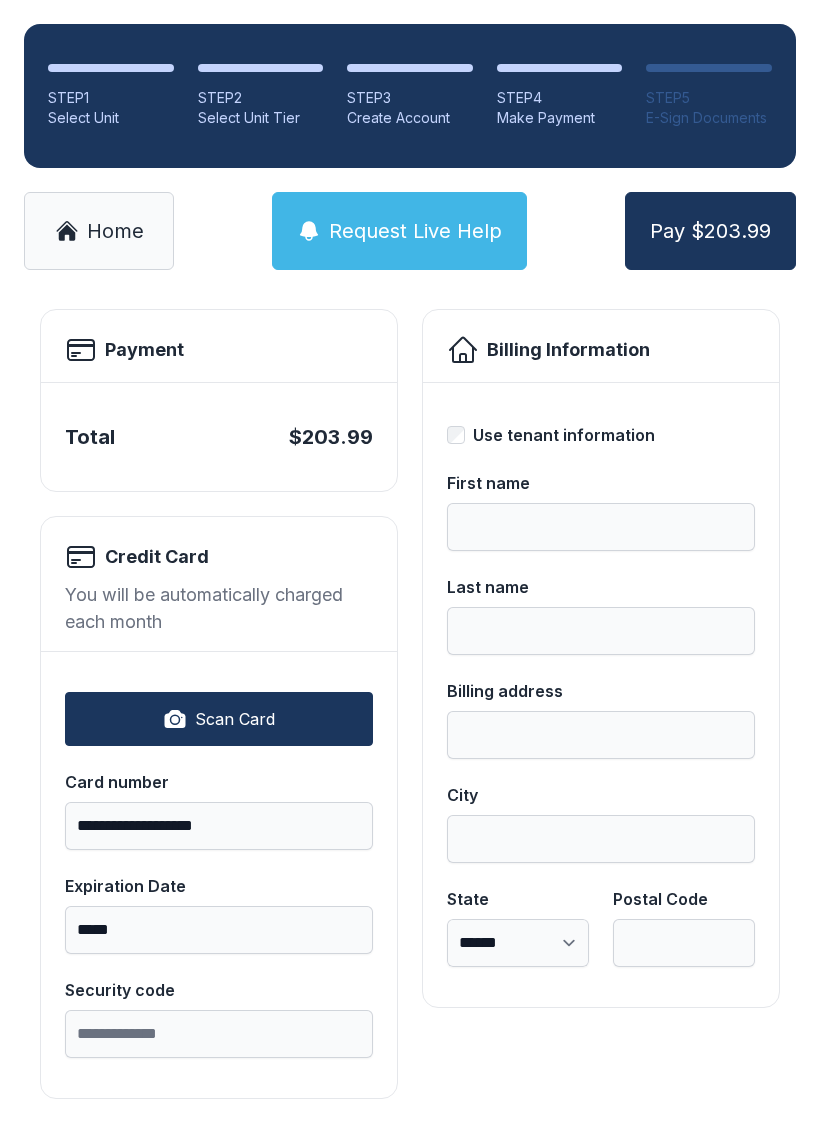 scroll, scrollTop: 96, scrollLeft: 0, axis: vertical 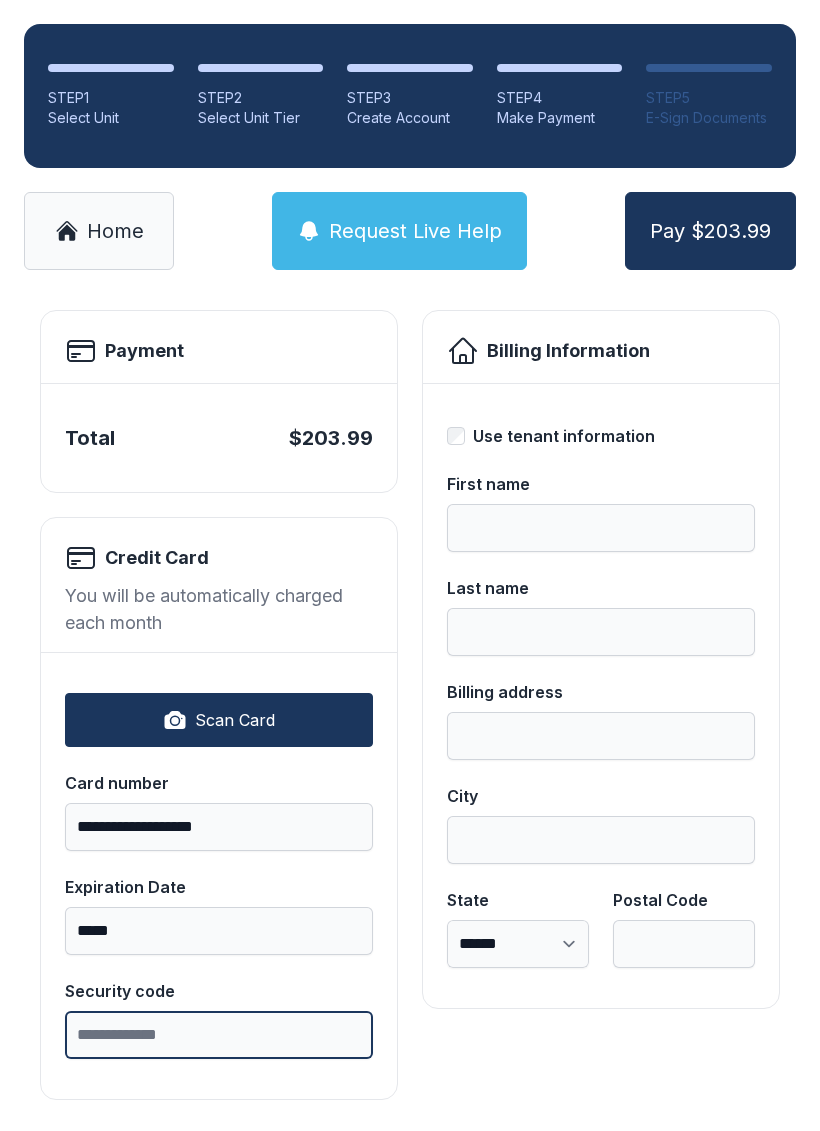 click on "Security code" at bounding box center [219, 1035] 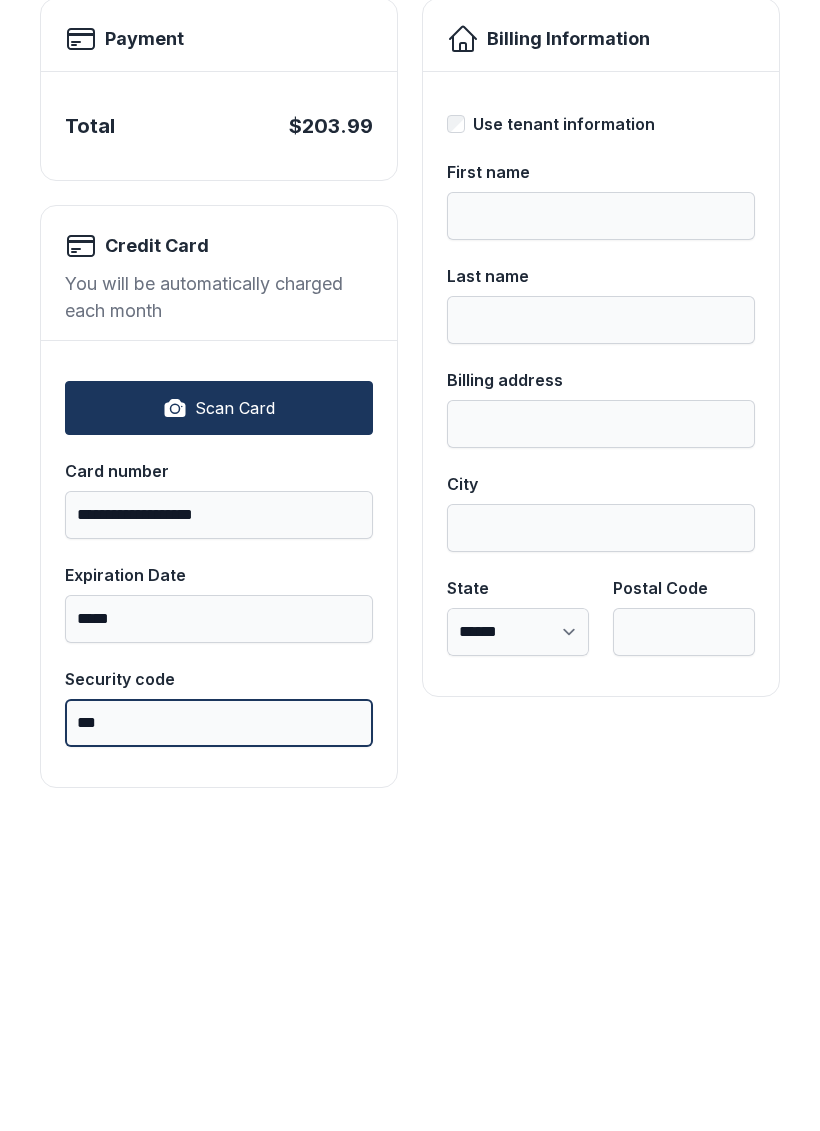 type on "***" 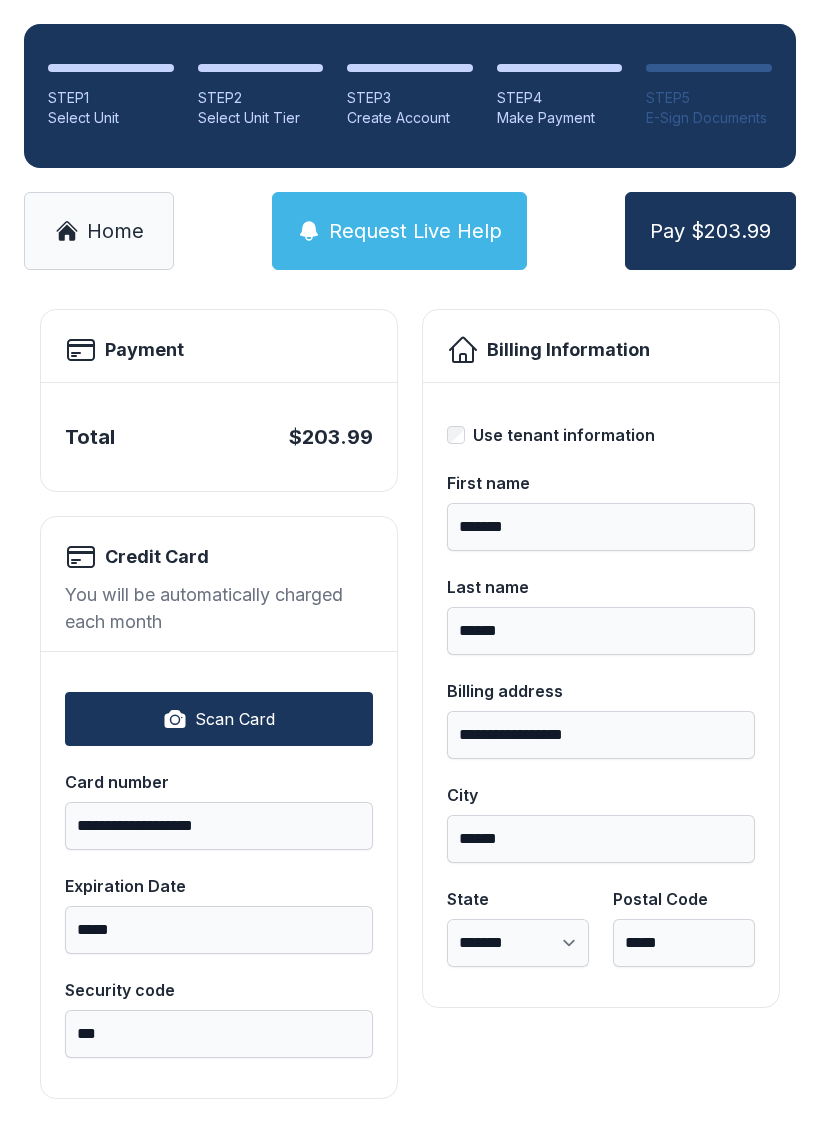 scroll, scrollTop: 96, scrollLeft: 0, axis: vertical 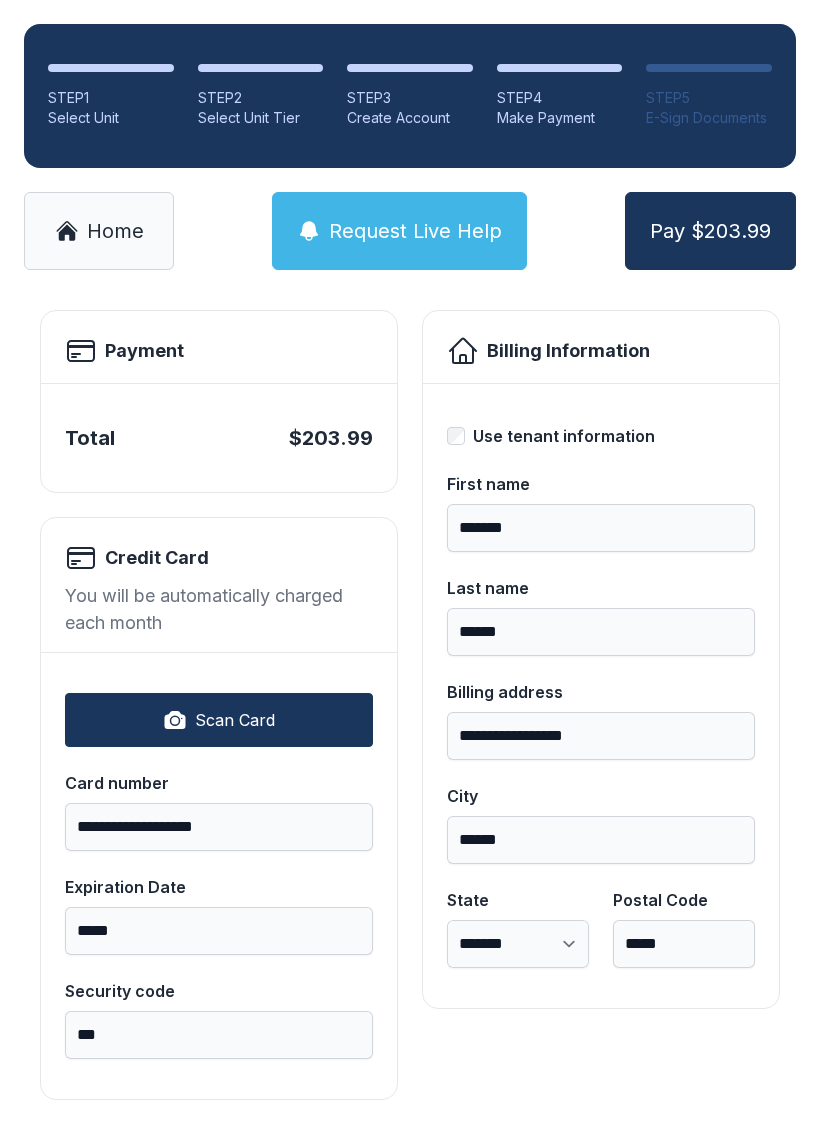 click on "Pay $203.99" at bounding box center (710, 231) 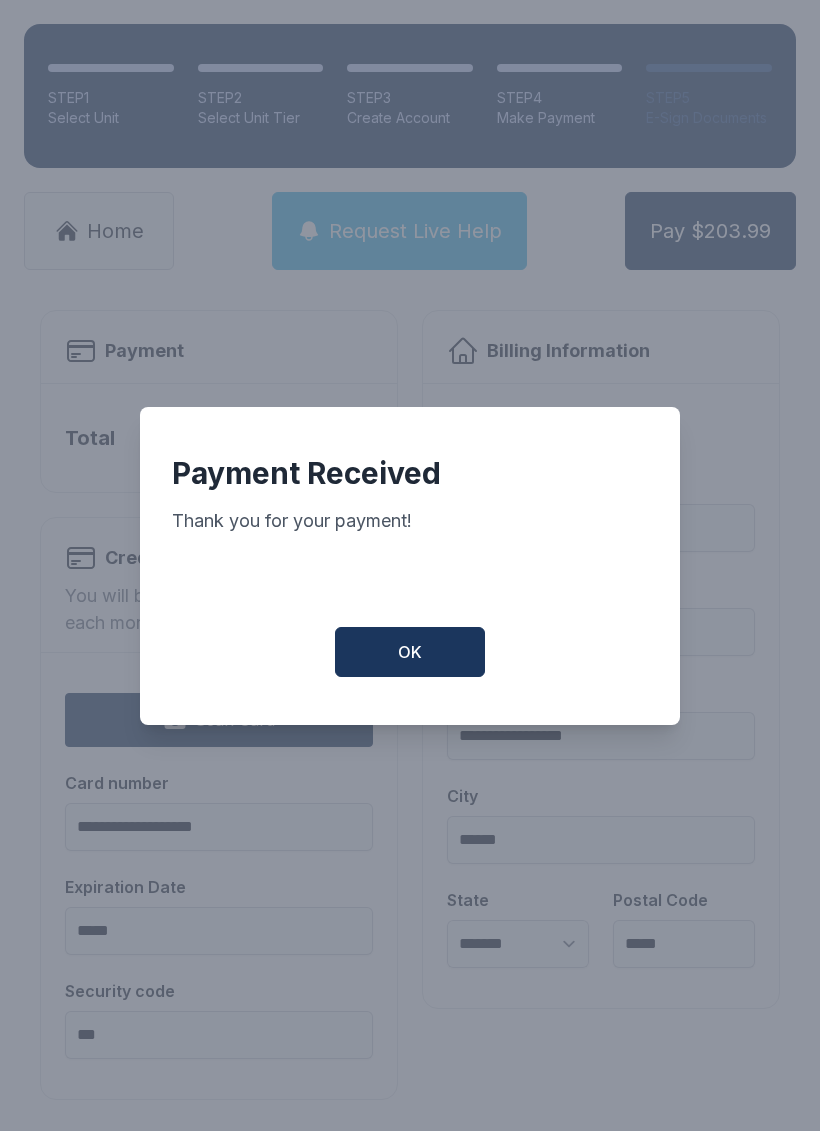 click on "OK" at bounding box center [410, 652] 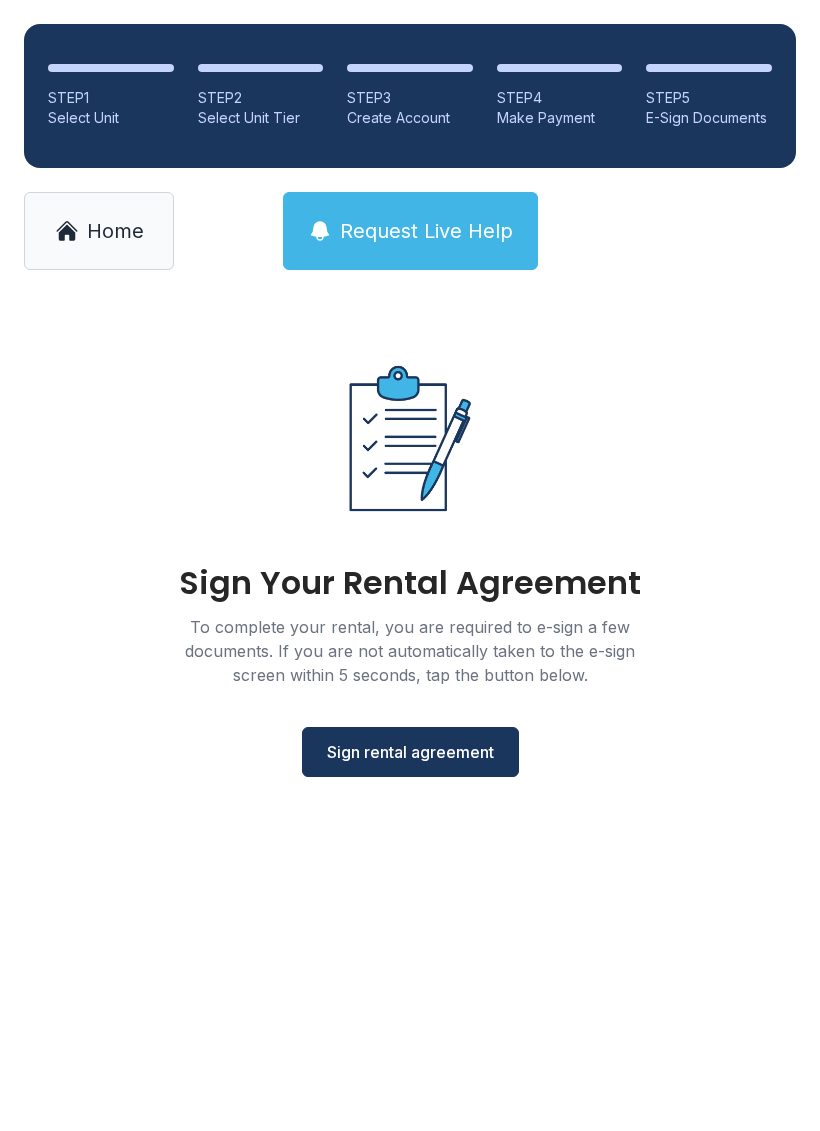 scroll, scrollTop: 0, scrollLeft: 0, axis: both 